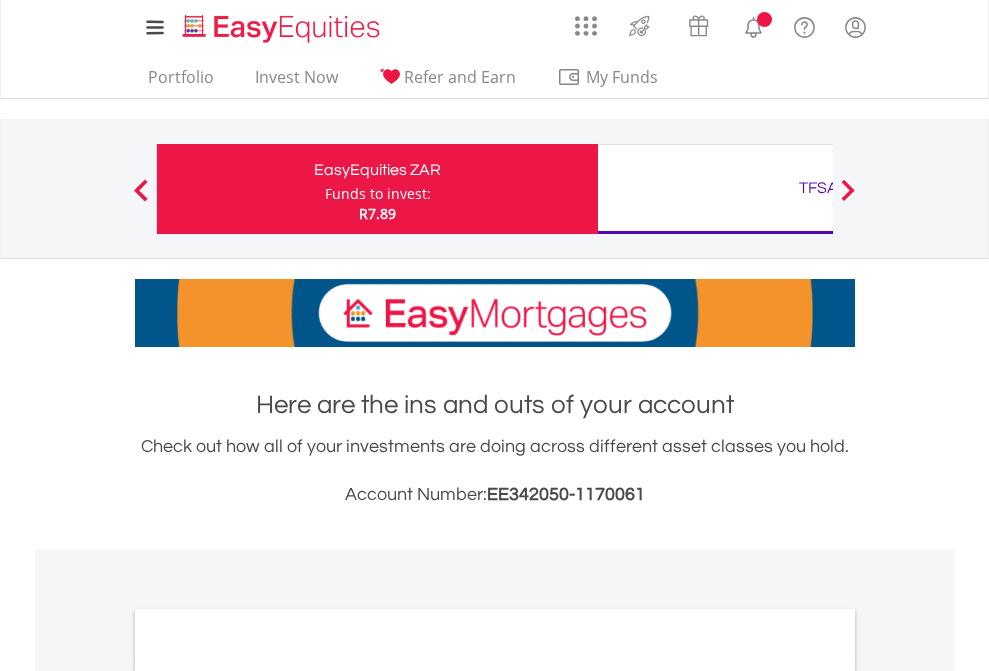 scroll, scrollTop: 0, scrollLeft: 0, axis: both 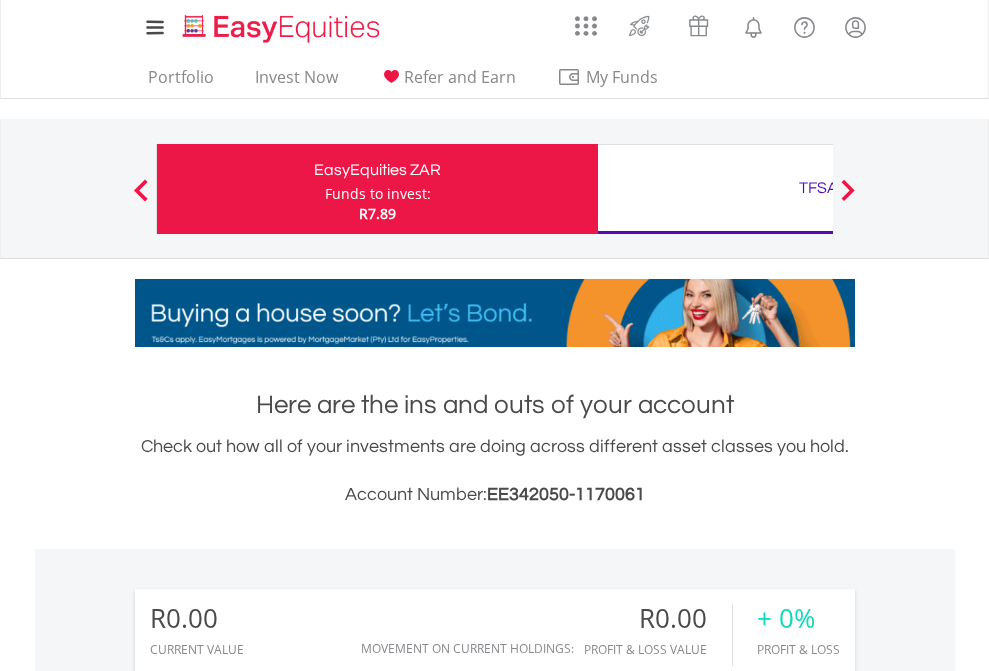 click on "Funds to invest:" at bounding box center [378, 194] 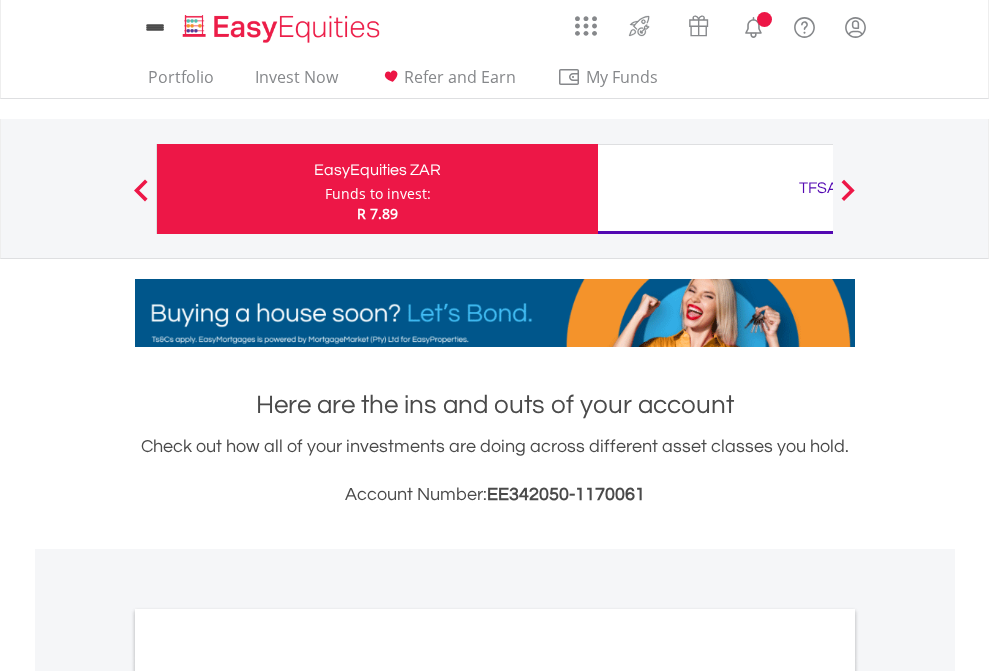 scroll, scrollTop: 0, scrollLeft: 0, axis: both 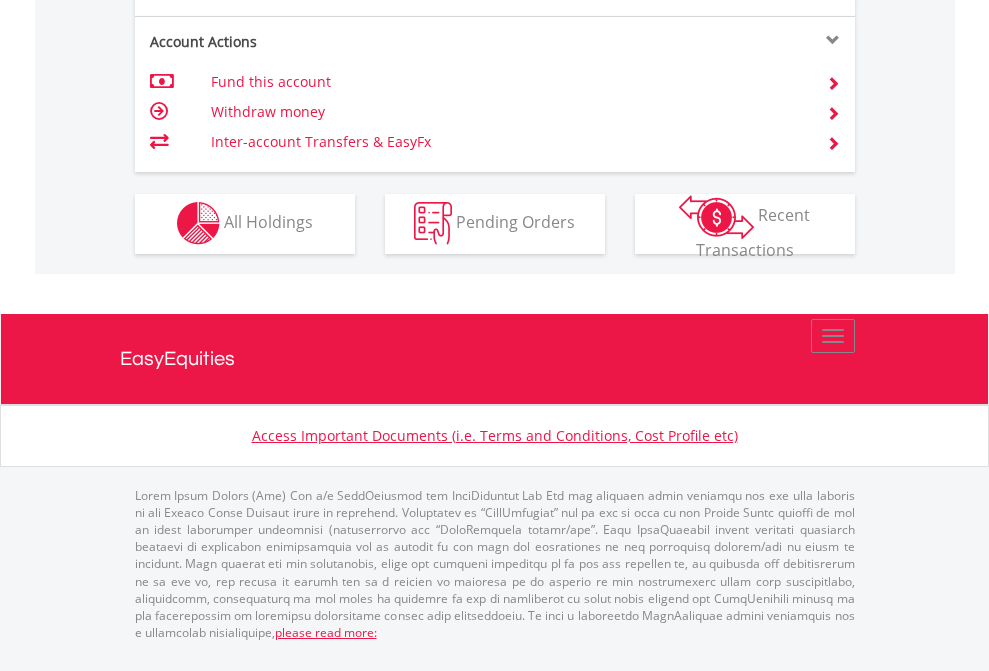 click on "Investment types" at bounding box center [706, -353] 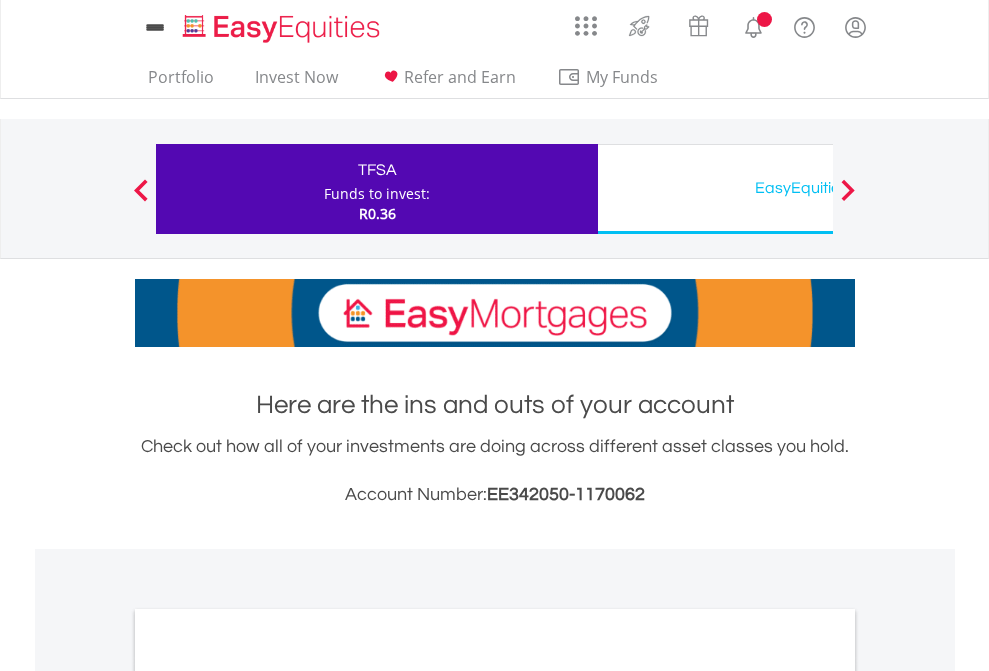 scroll, scrollTop: 0, scrollLeft: 0, axis: both 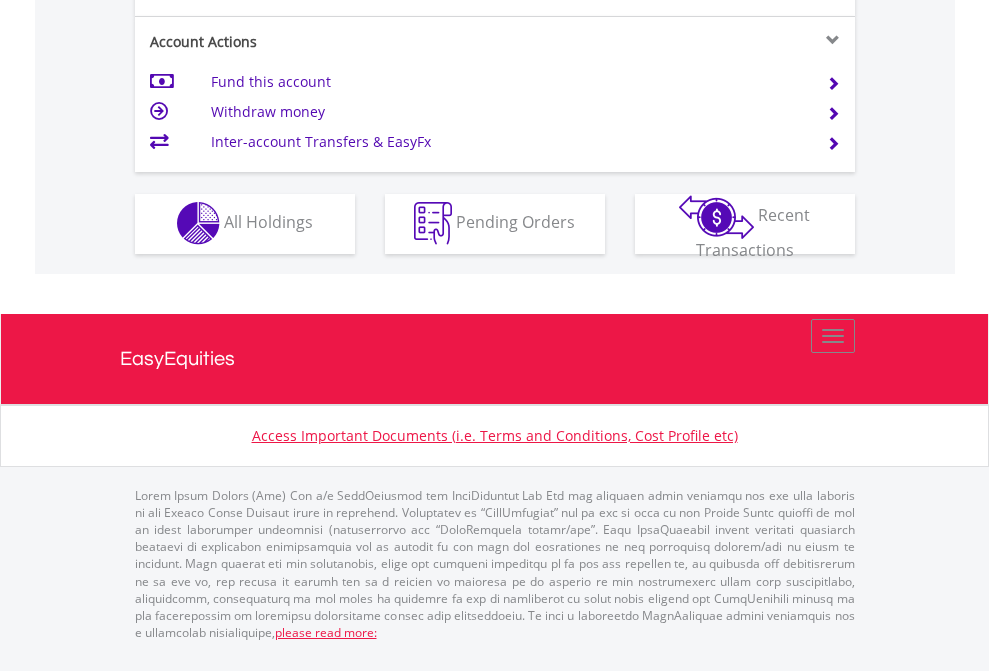 click on "Investment types" at bounding box center (706, -353) 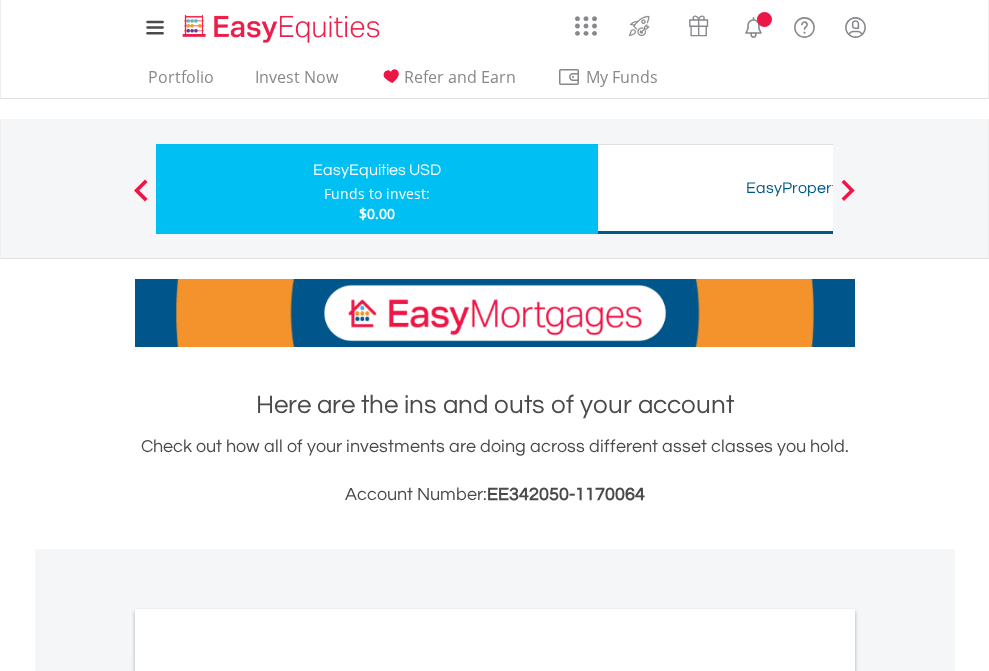 scroll, scrollTop: 0, scrollLeft: 0, axis: both 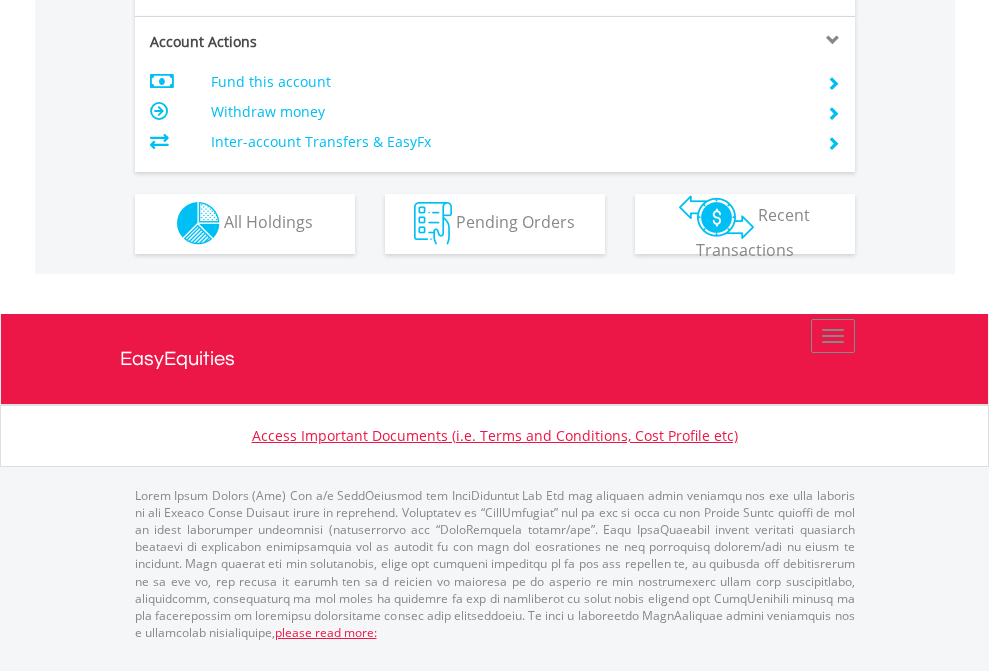 click on "Investment types" at bounding box center (706, -353) 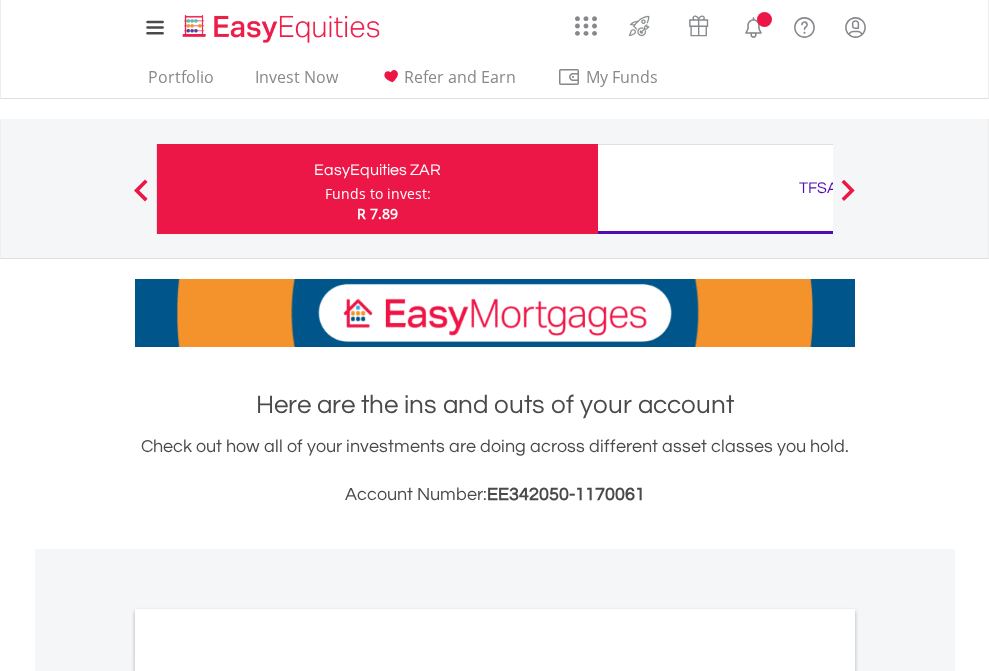 scroll, scrollTop: 0, scrollLeft: 0, axis: both 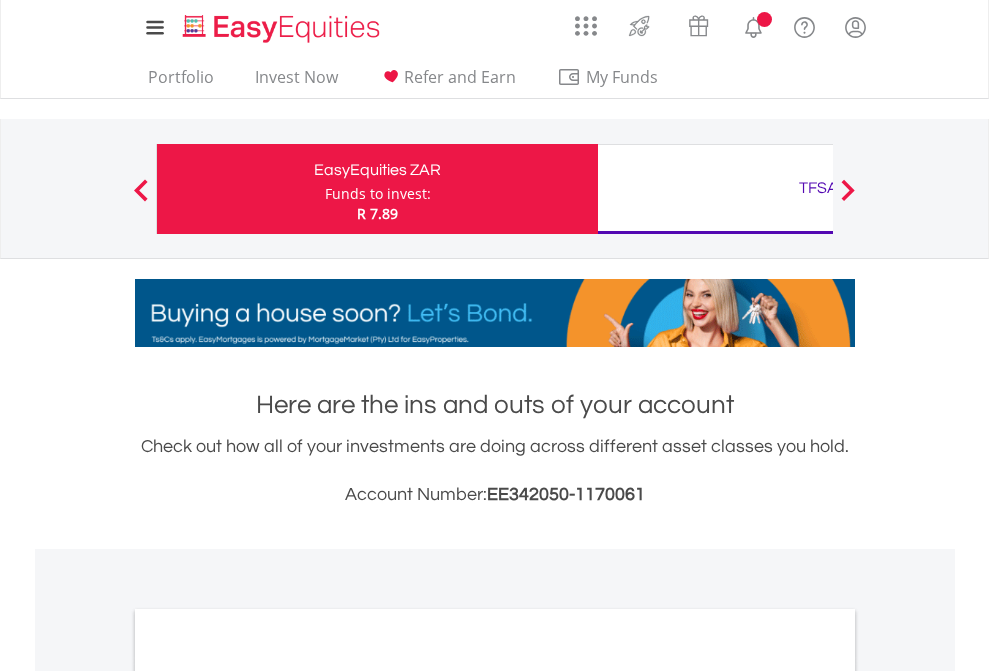 click on "All Holdings" at bounding box center (268, 1096) 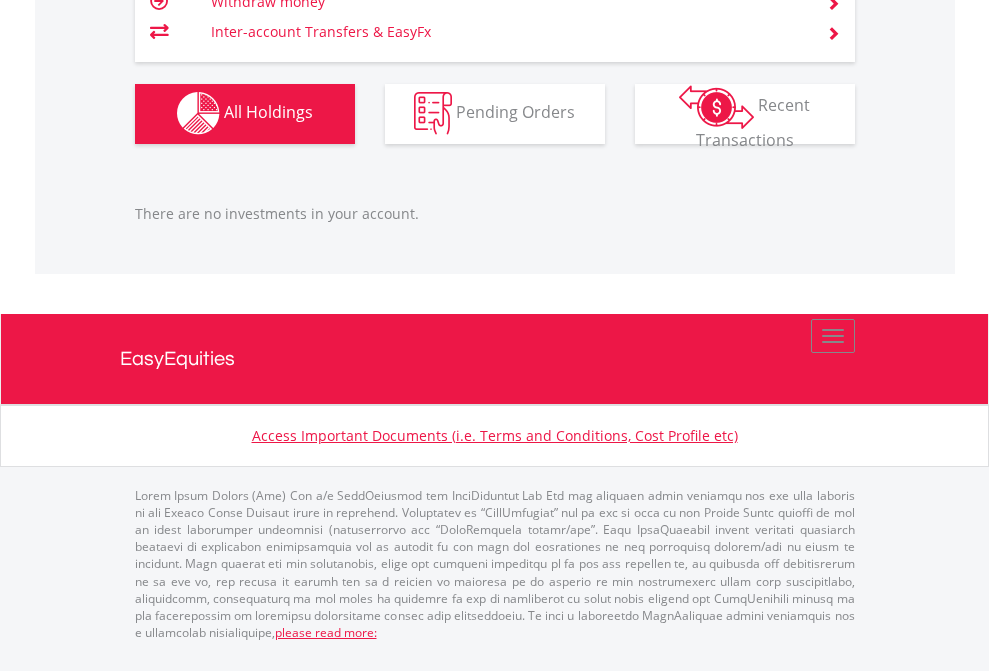 scroll, scrollTop: 1980, scrollLeft: 0, axis: vertical 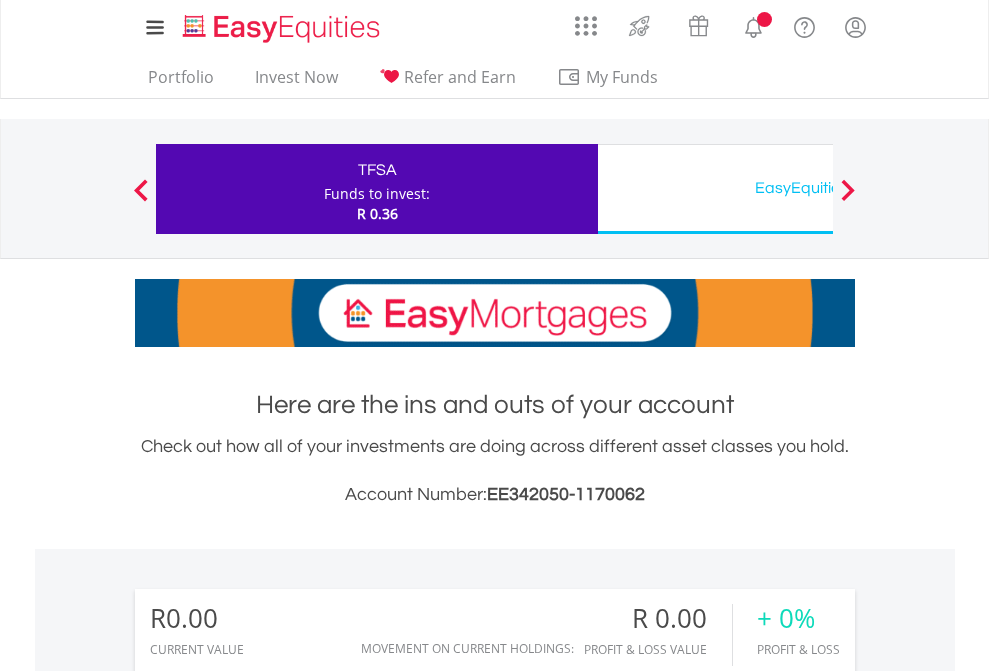 click on "All Holdings" at bounding box center (268, 1442) 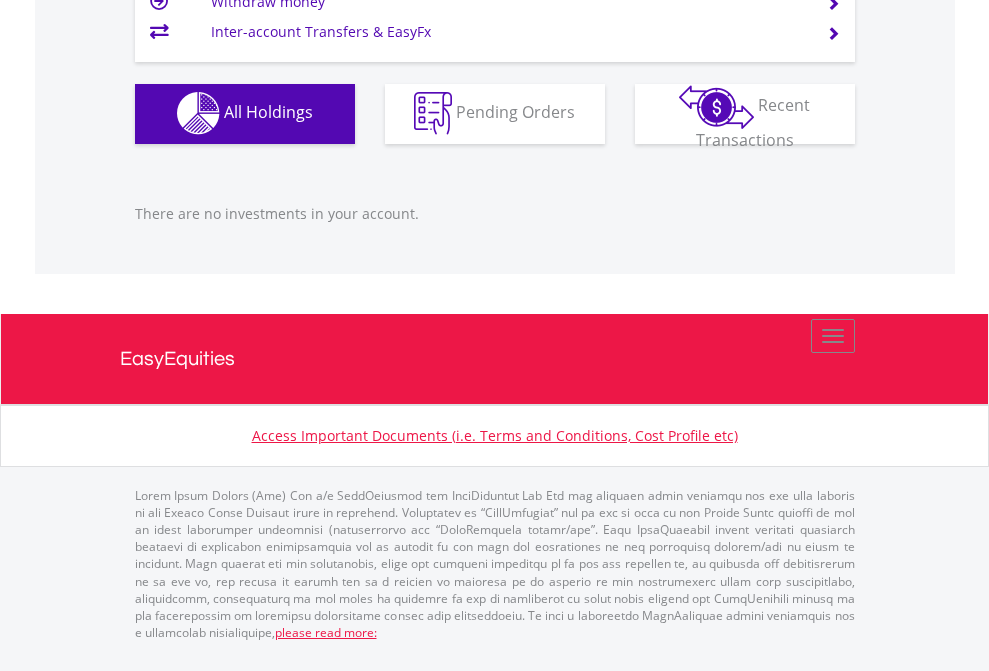 scroll, scrollTop: 1980, scrollLeft: 0, axis: vertical 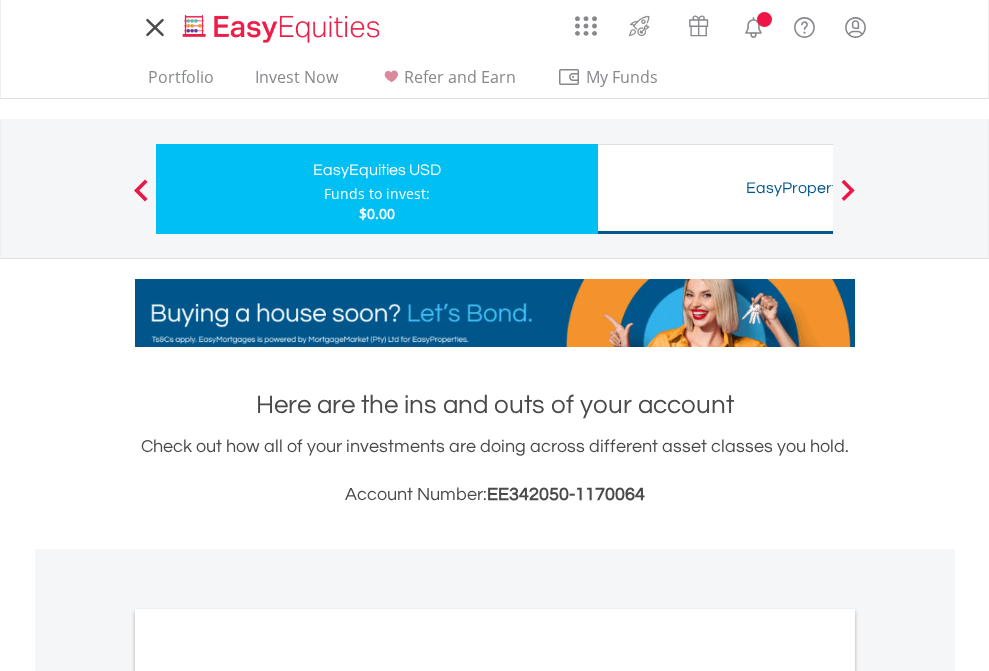 click on "All Holdings" at bounding box center [268, 1096] 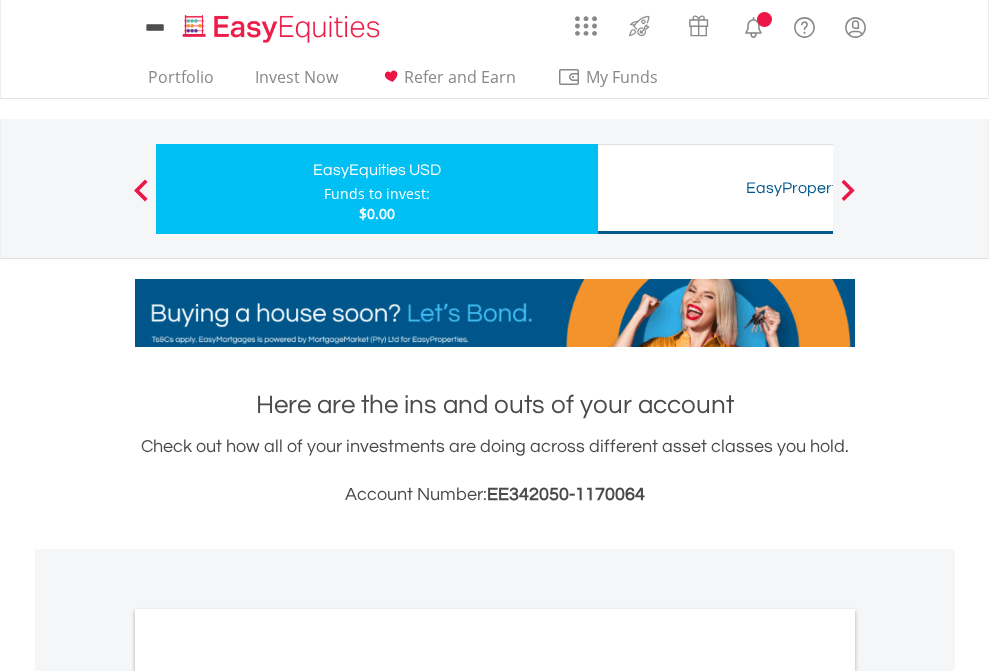 scroll, scrollTop: 1202, scrollLeft: 0, axis: vertical 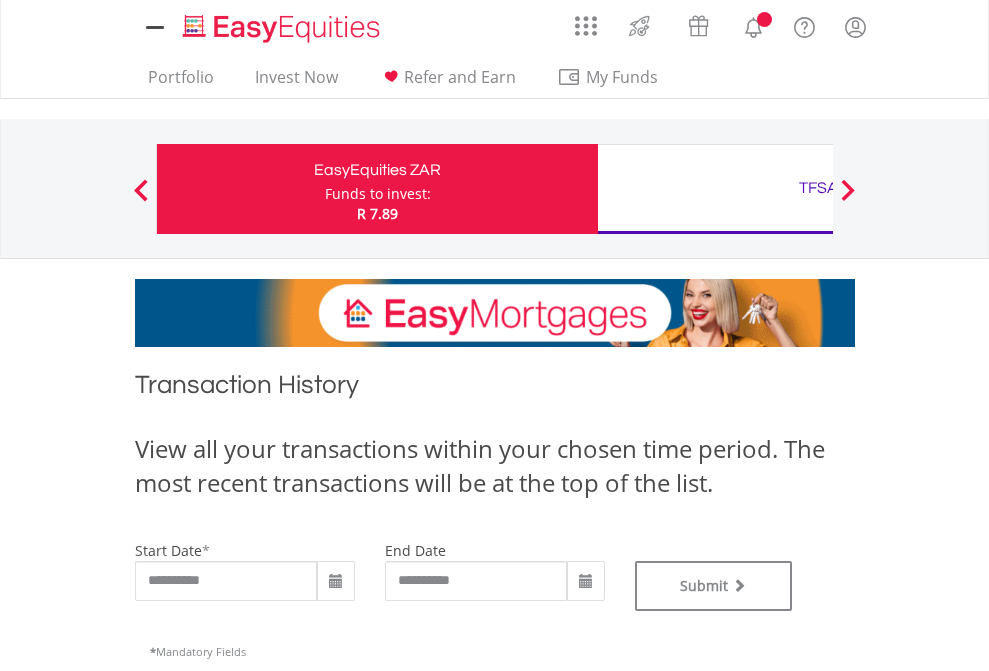 type on "**********" 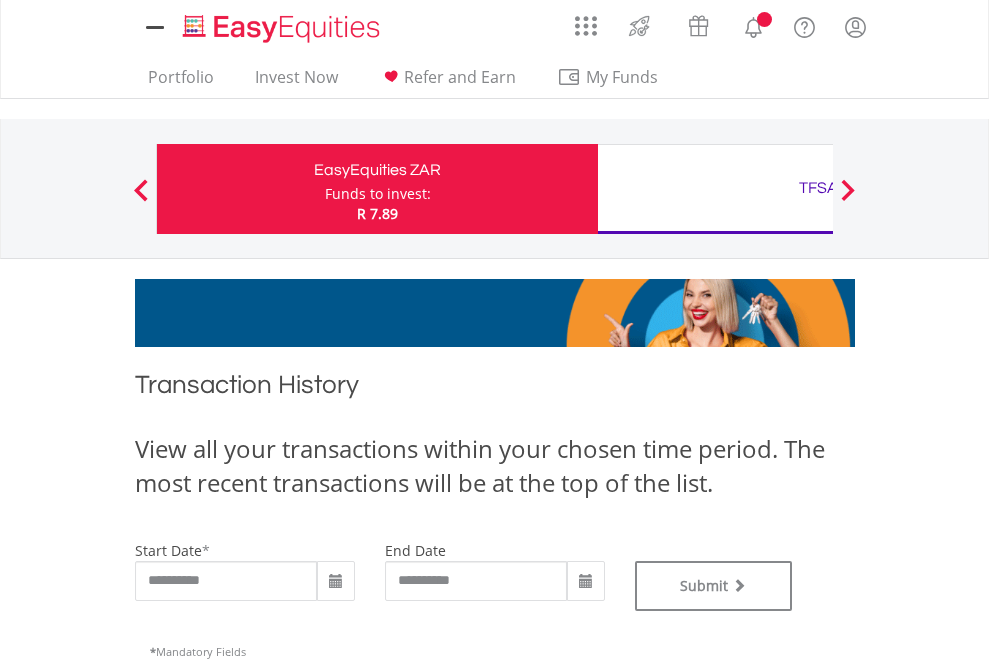 type on "**********" 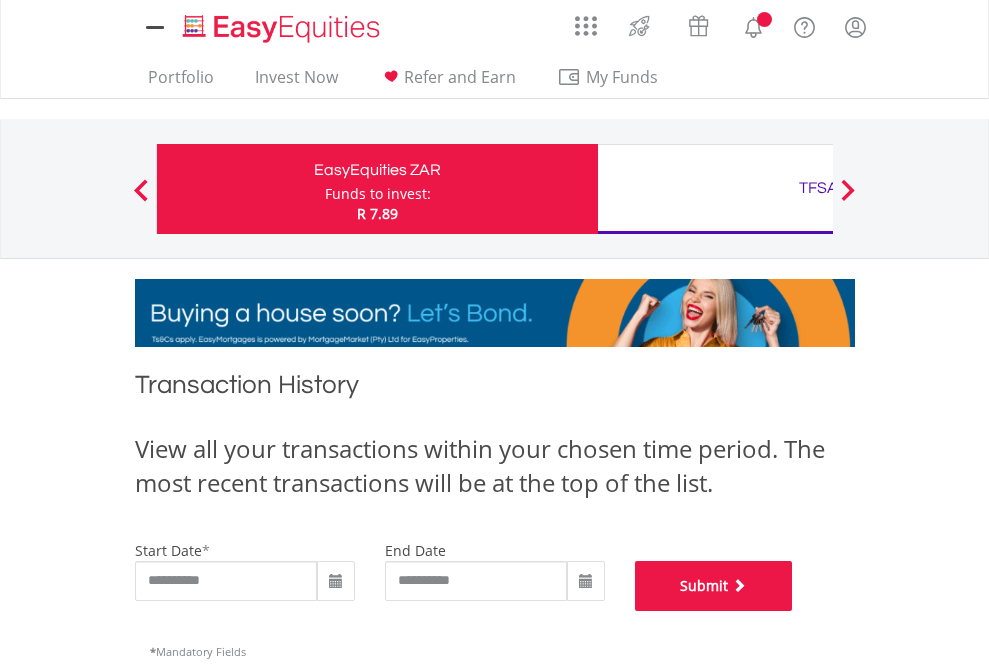 click on "Submit" at bounding box center (714, 586) 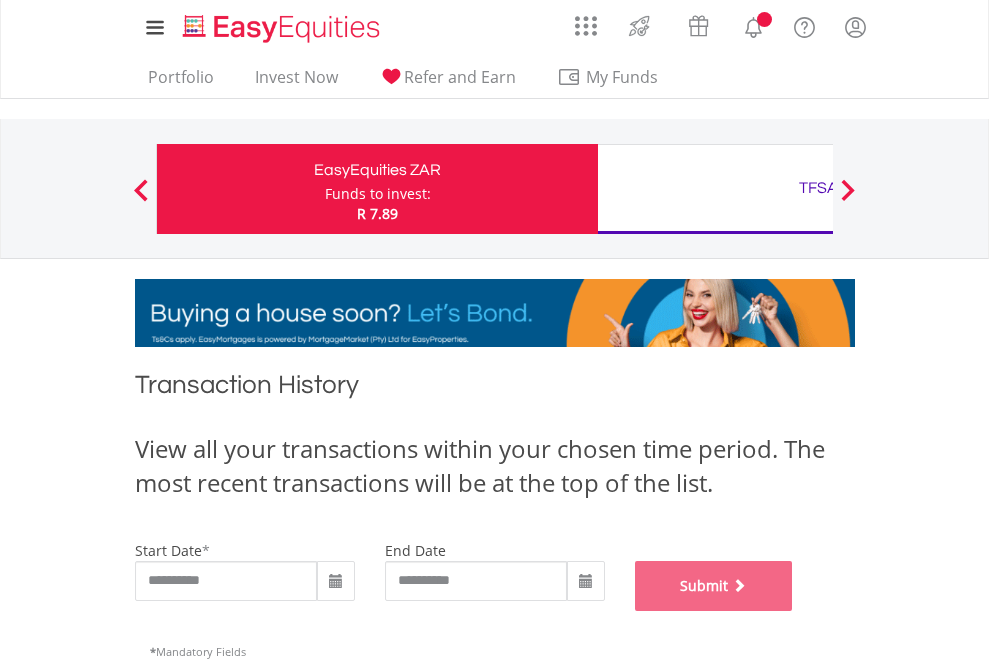scroll, scrollTop: 811, scrollLeft: 0, axis: vertical 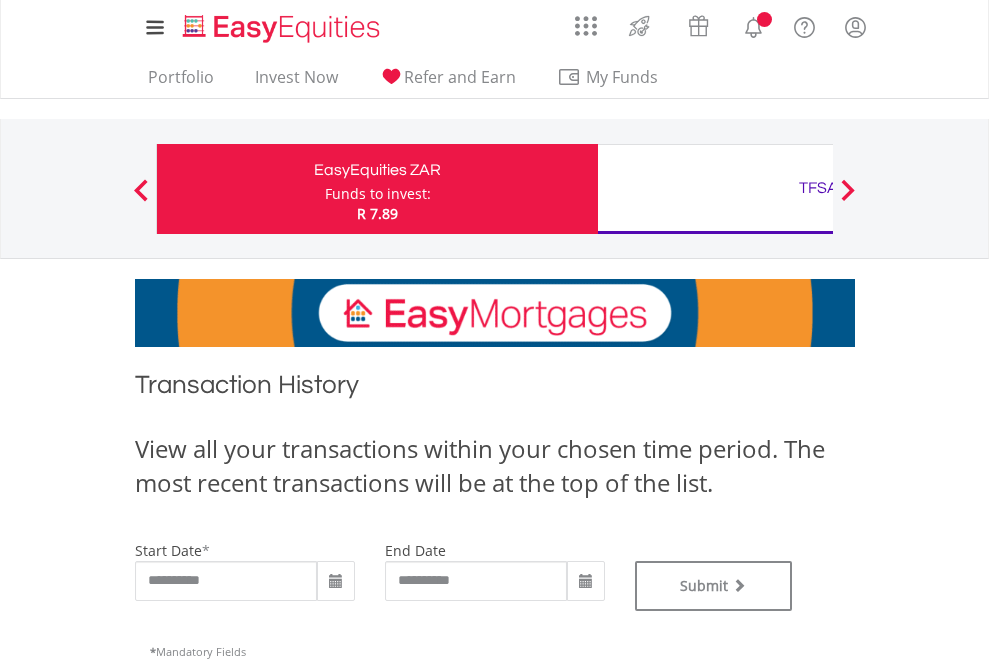click on "TFSA" at bounding box center (818, 188) 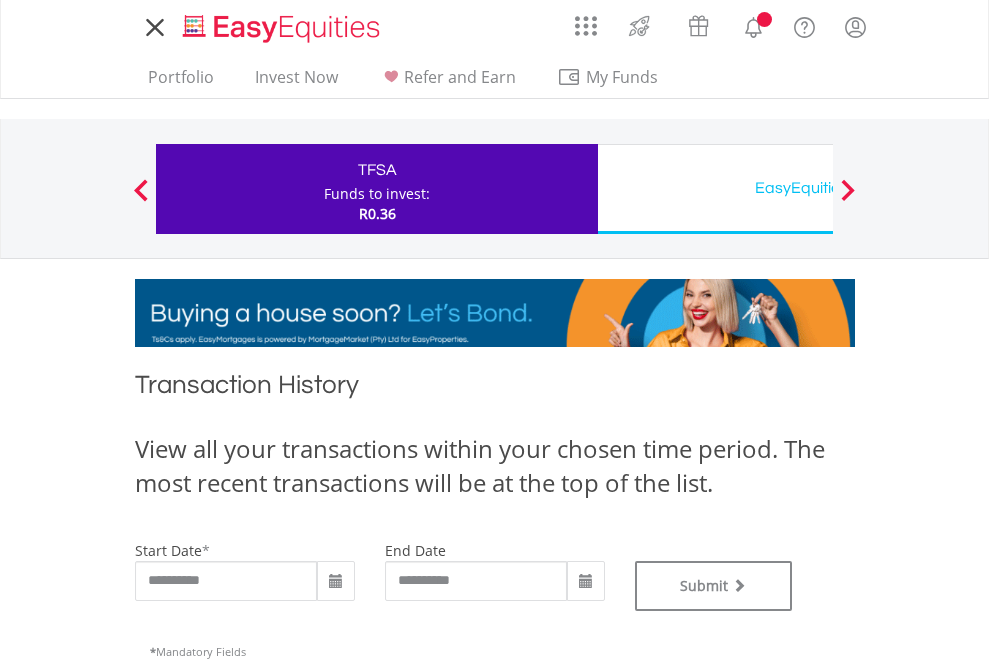 scroll, scrollTop: 0, scrollLeft: 0, axis: both 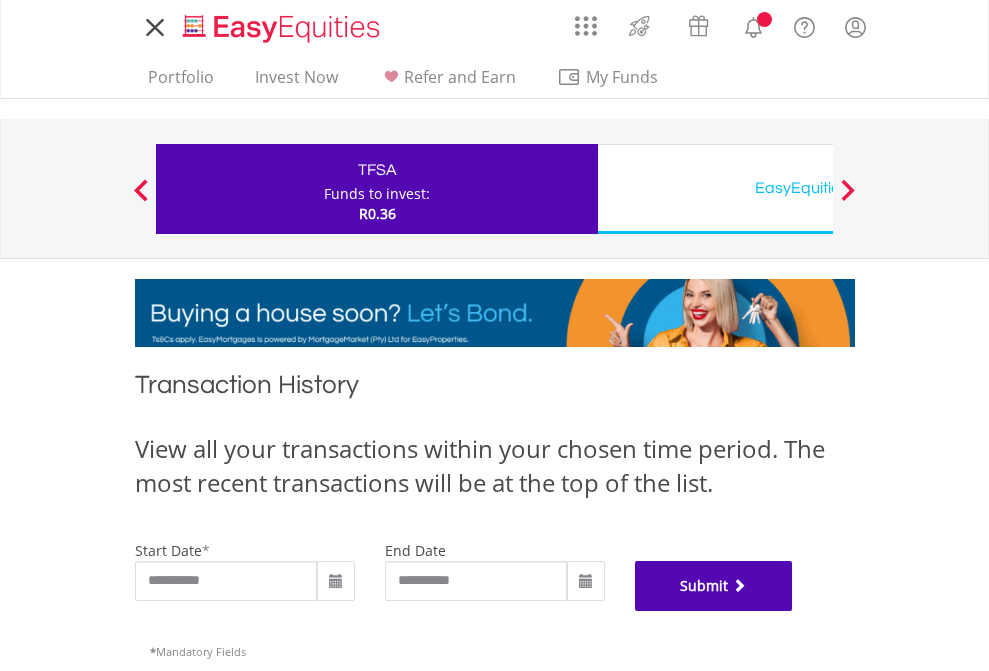 click on "Submit" at bounding box center [714, 586] 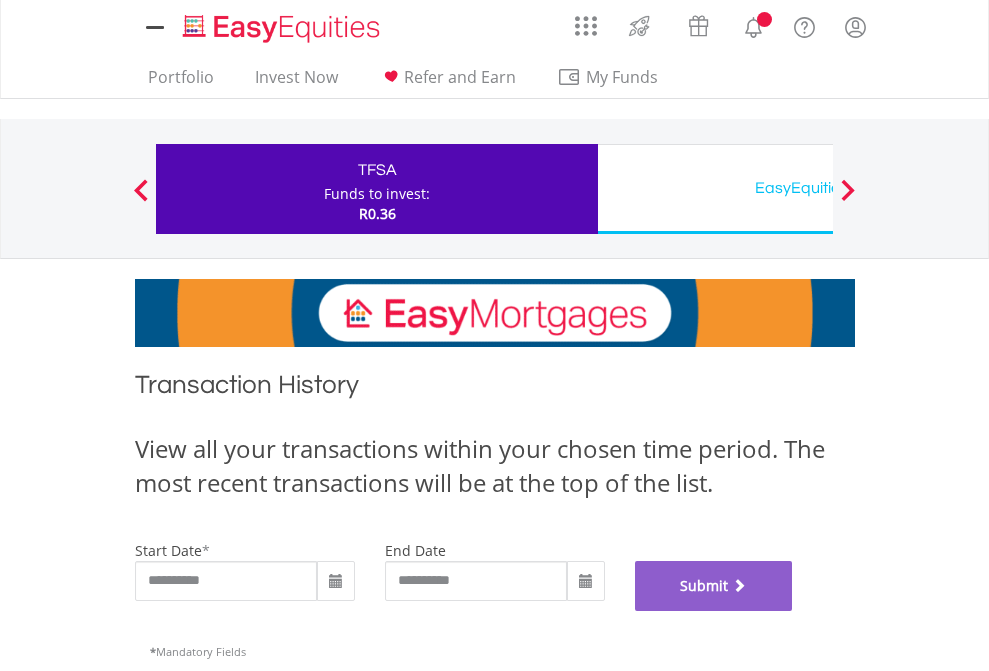 scroll, scrollTop: 811, scrollLeft: 0, axis: vertical 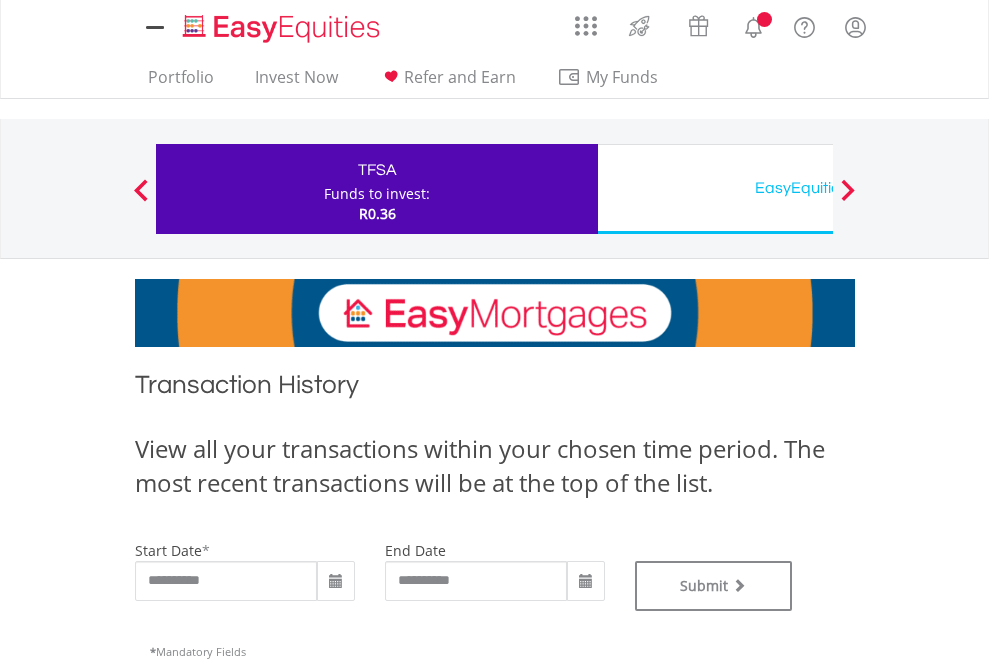 click on "EasyEquities USD" at bounding box center (818, 188) 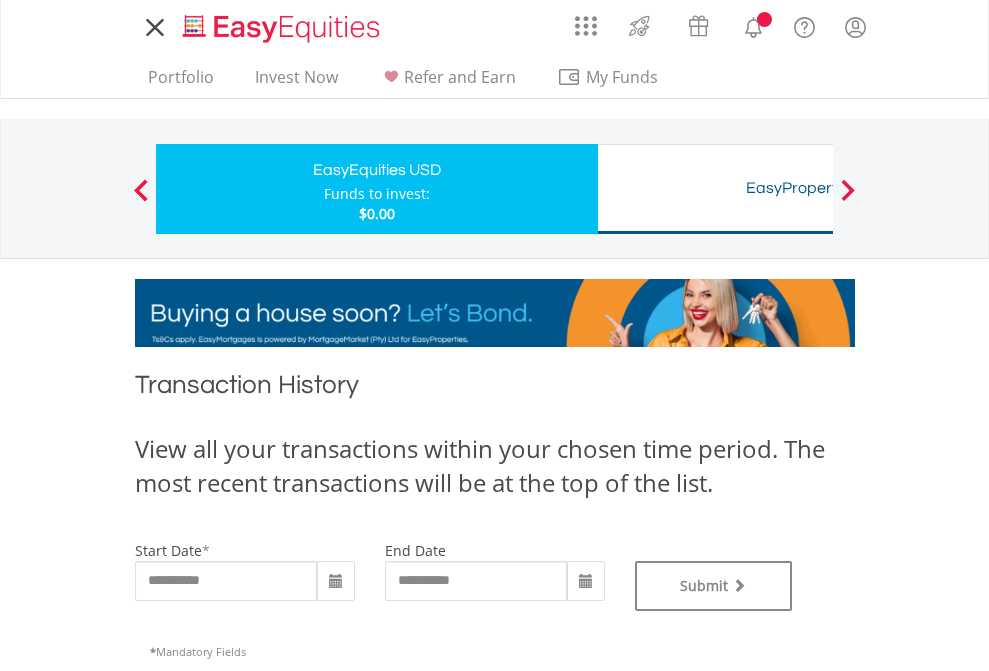 scroll, scrollTop: 0, scrollLeft: 0, axis: both 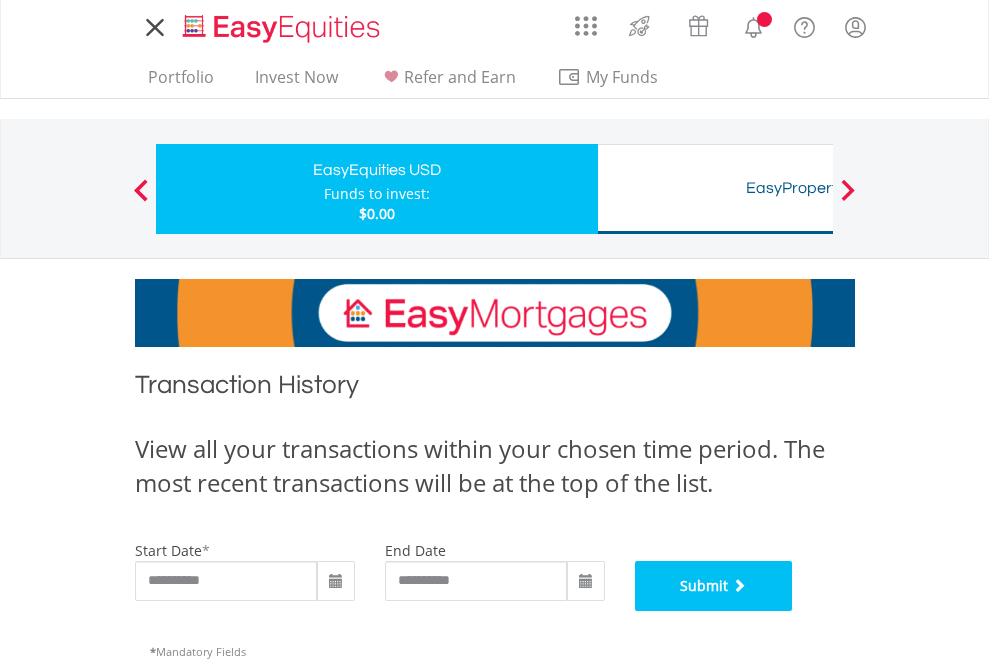 click on "Submit" at bounding box center (714, 586) 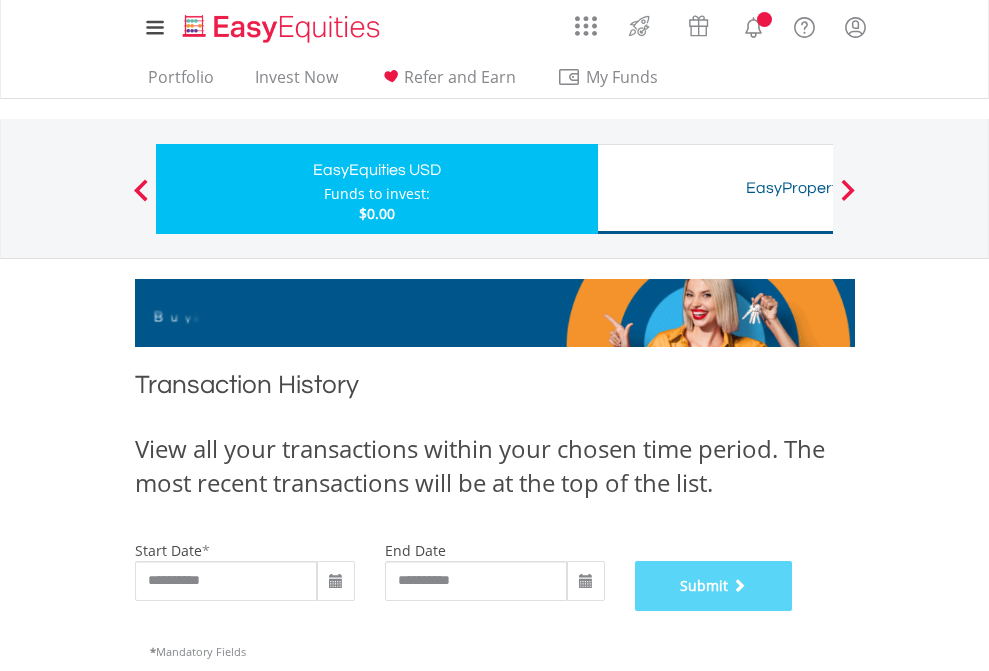 scroll, scrollTop: 811, scrollLeft: 0, axis: vertical 